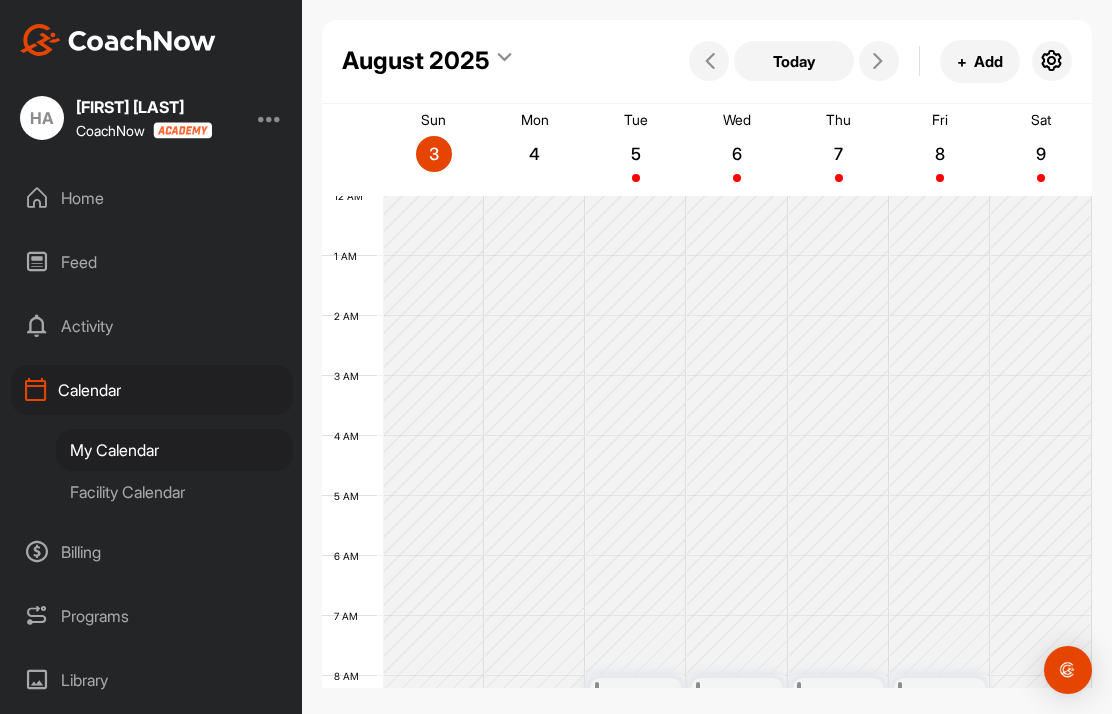 scroll, scrollTop: 0, scrollLeft: 0, axis: both 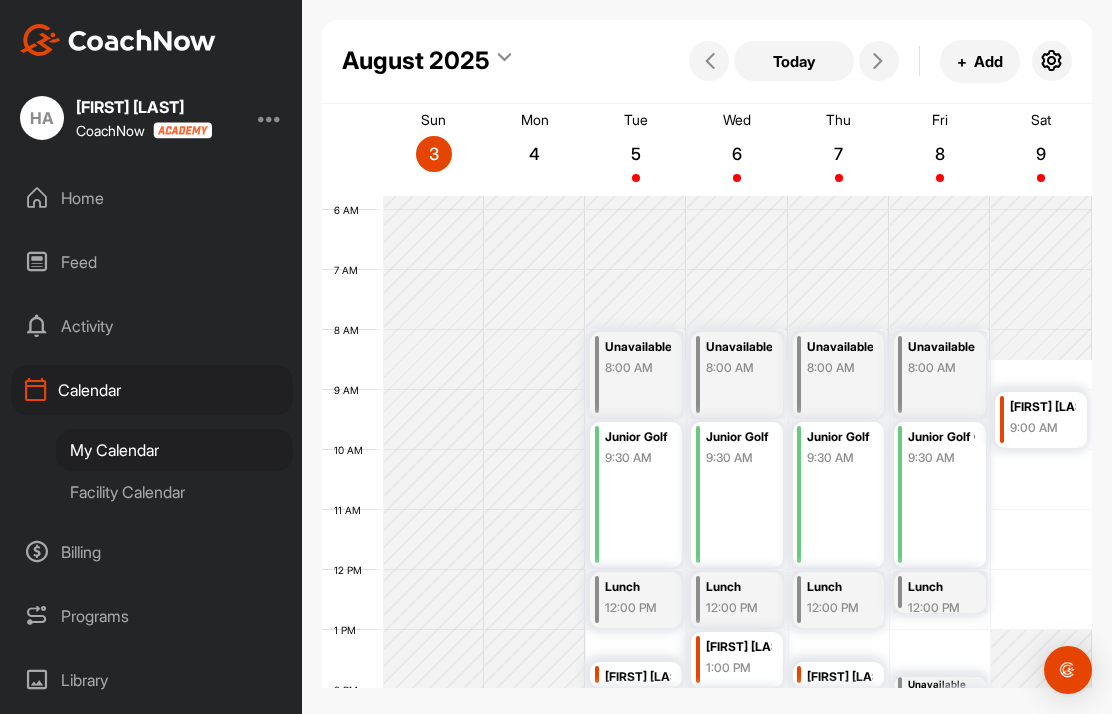 click on "Programs" at bounding box center [152, 616] 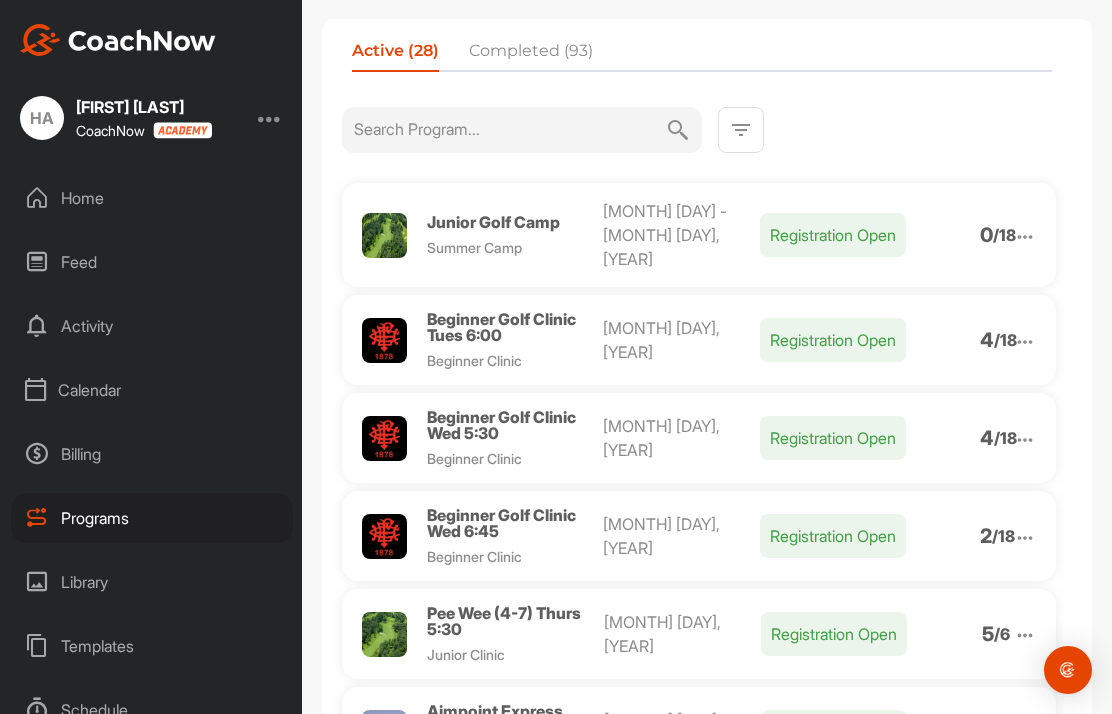 scroll, scrollTop: 96, scrollLeft: 0, axis: vertical 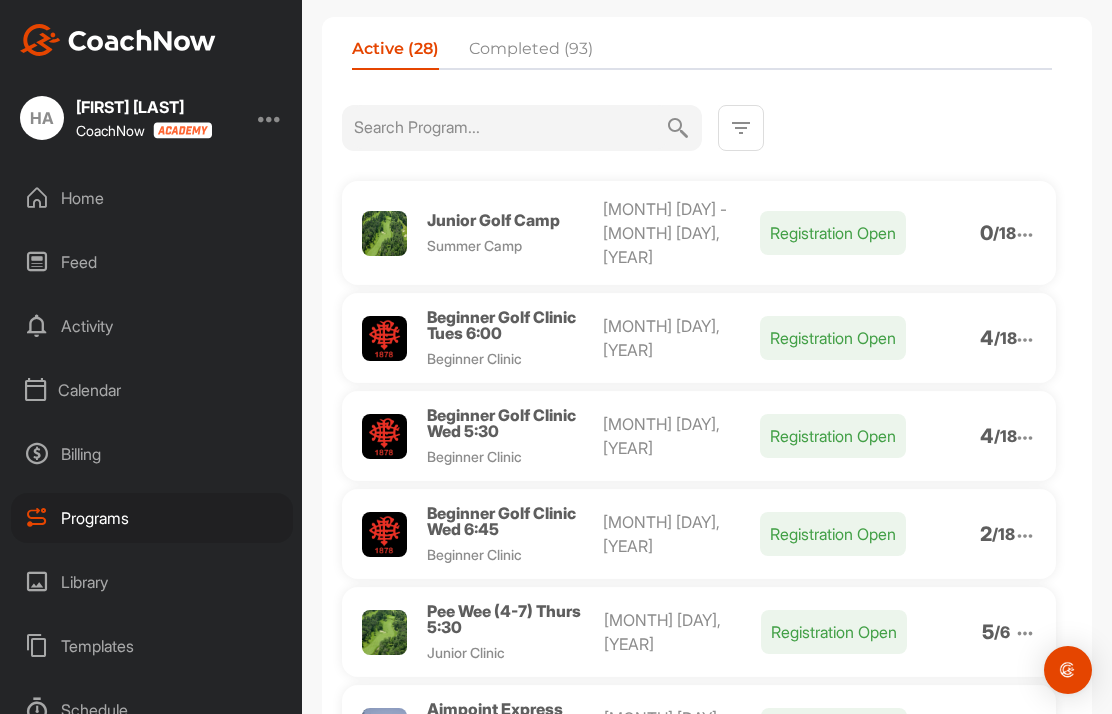 click on "Beginner Golf Clinic Wed 6:45" at bounding box center (501, 521) 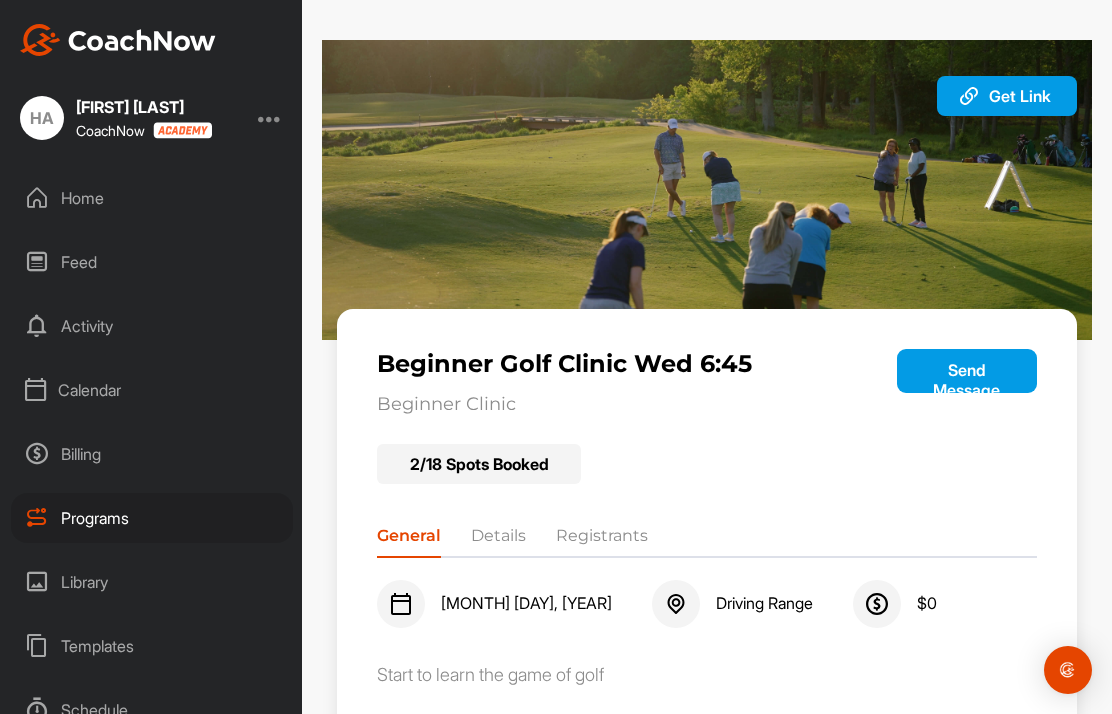 click on "Registrants" at bounding box center (602, 540) 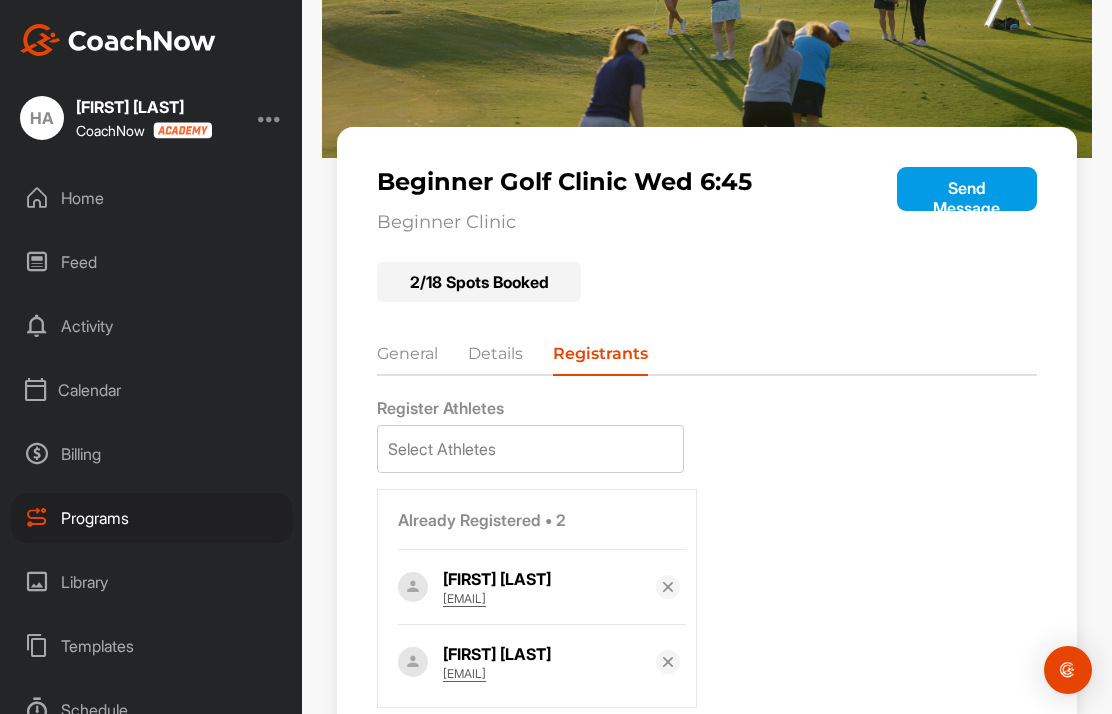 scroll, scrollTop: 181, scrollLeft: 0, axis: vertical 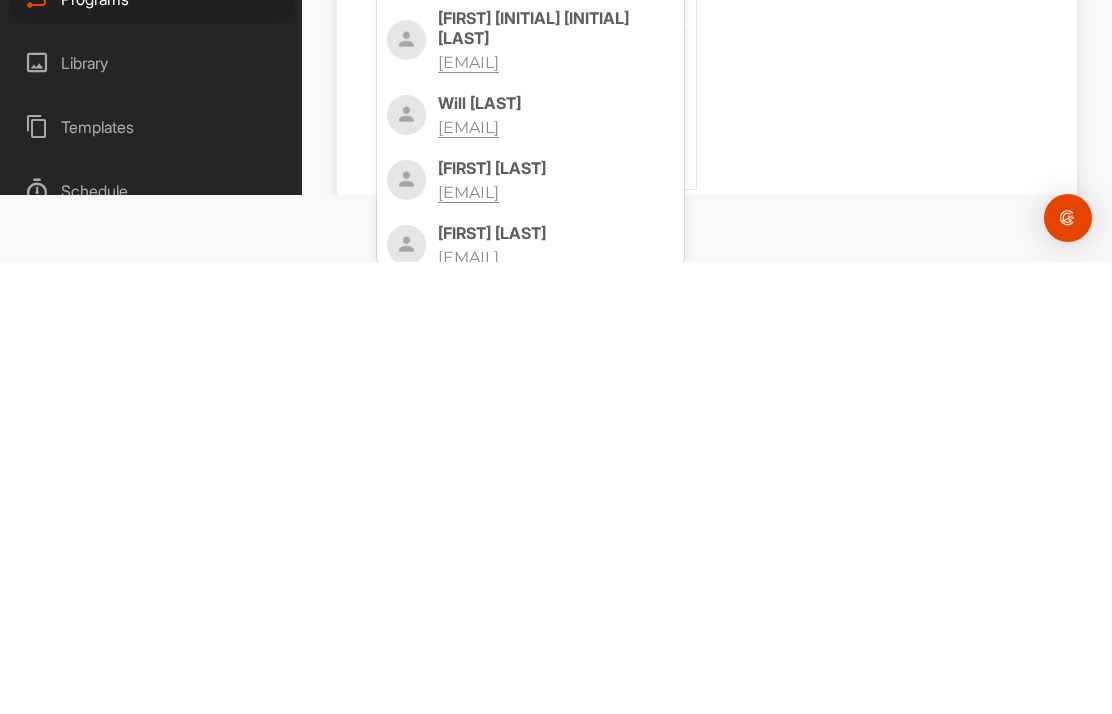 click on "Jennifer   DeMuth robjen@verizon.net" at bounding box center [556, 697] 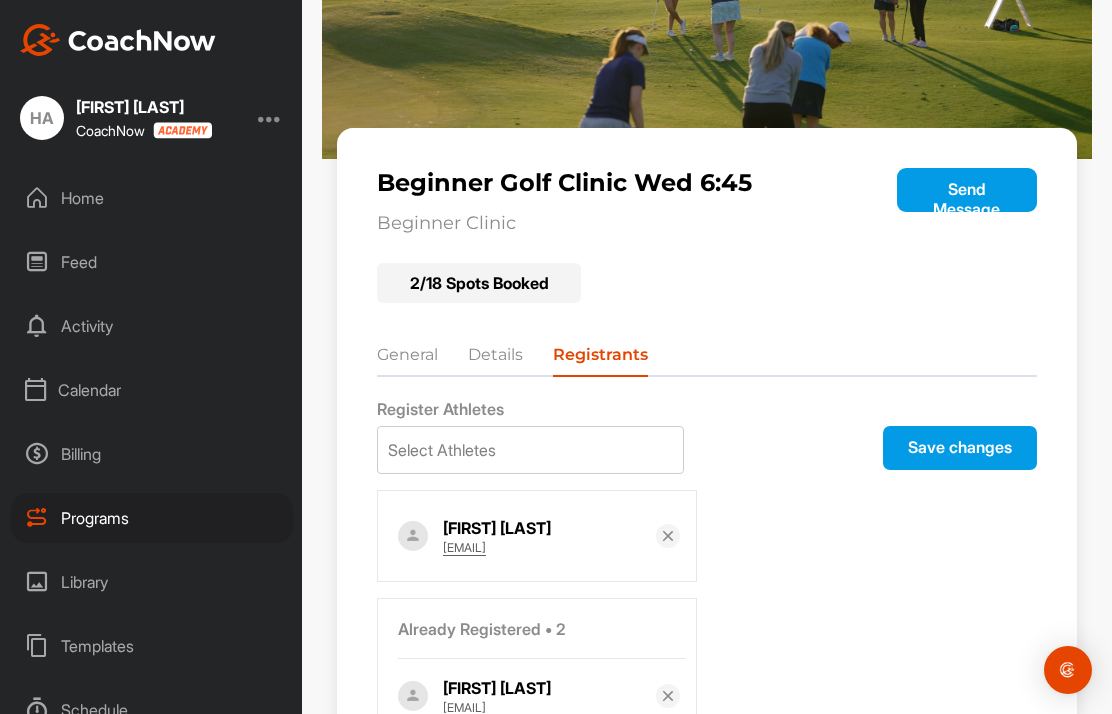 click on "Save changes" at bounding box center [960, 448] 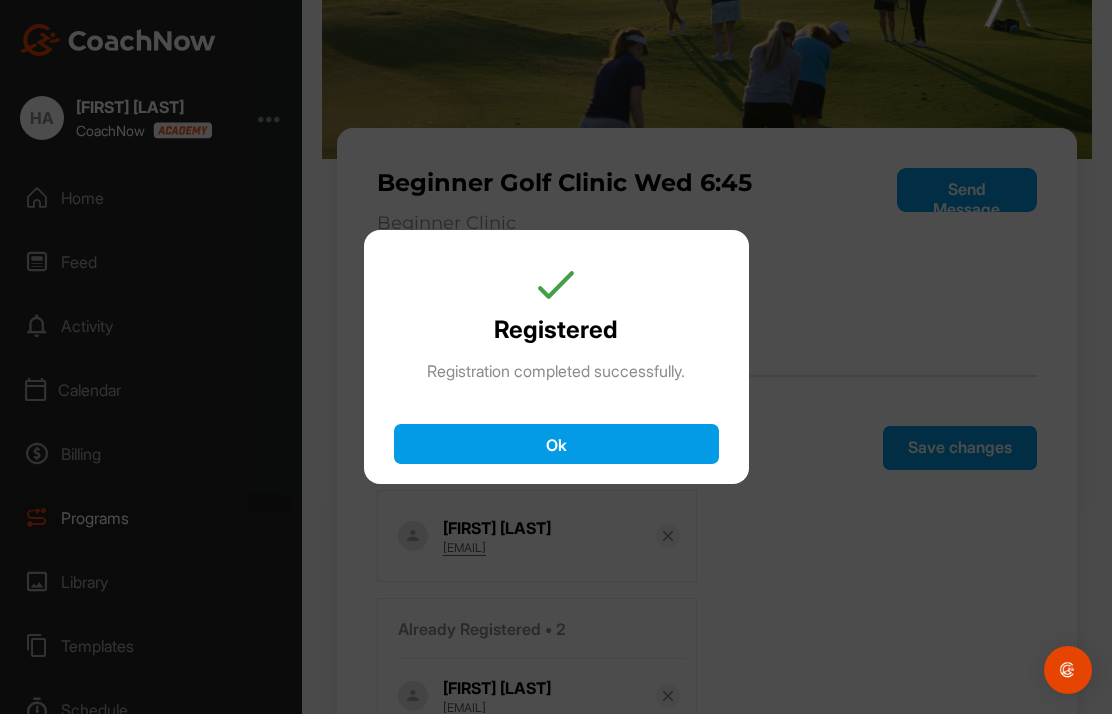 click on "Ok" at bounding box center (556, 444) 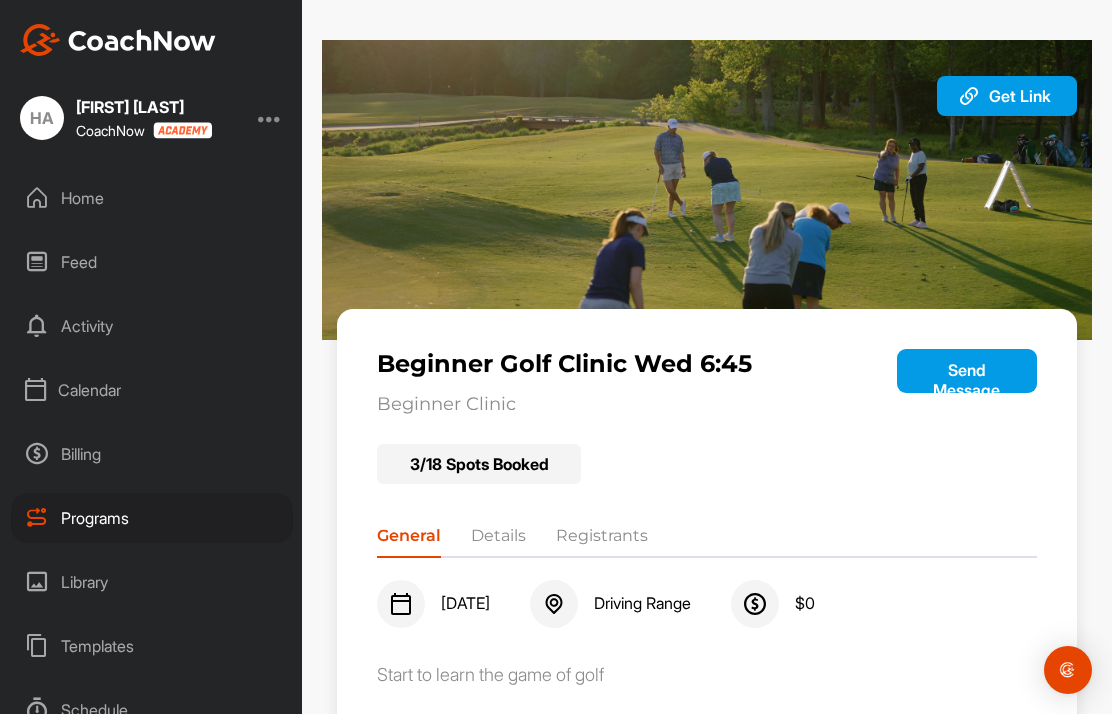 scroll, scrollTop: 80, scrollLeft: 0, axis: vertical 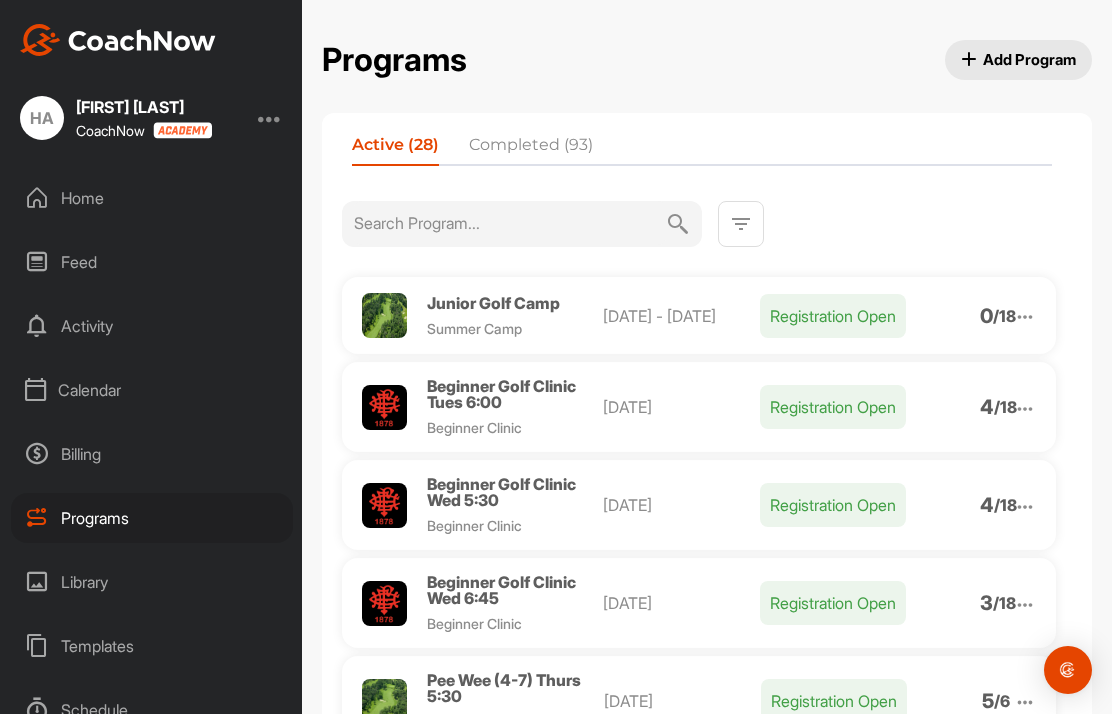 click on "Beginner Golf Clinic Tues 6:00" at bounding box center [501, 394] 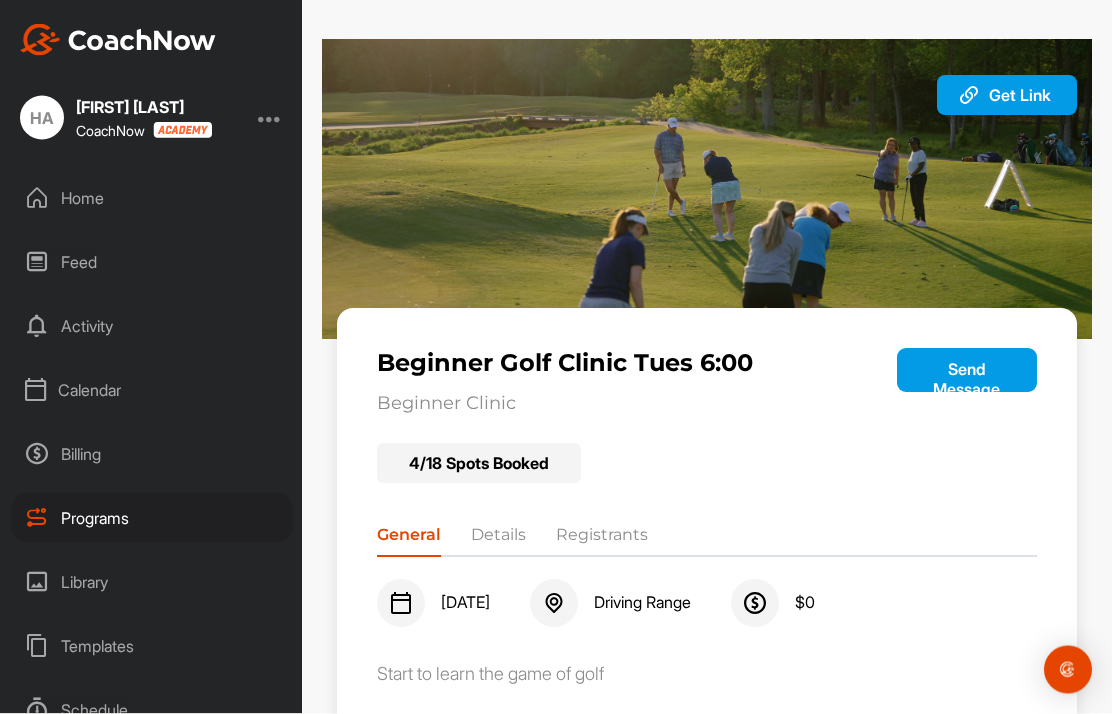 scroll, scrollTop: 0, scrollLeft: 0, axis: both 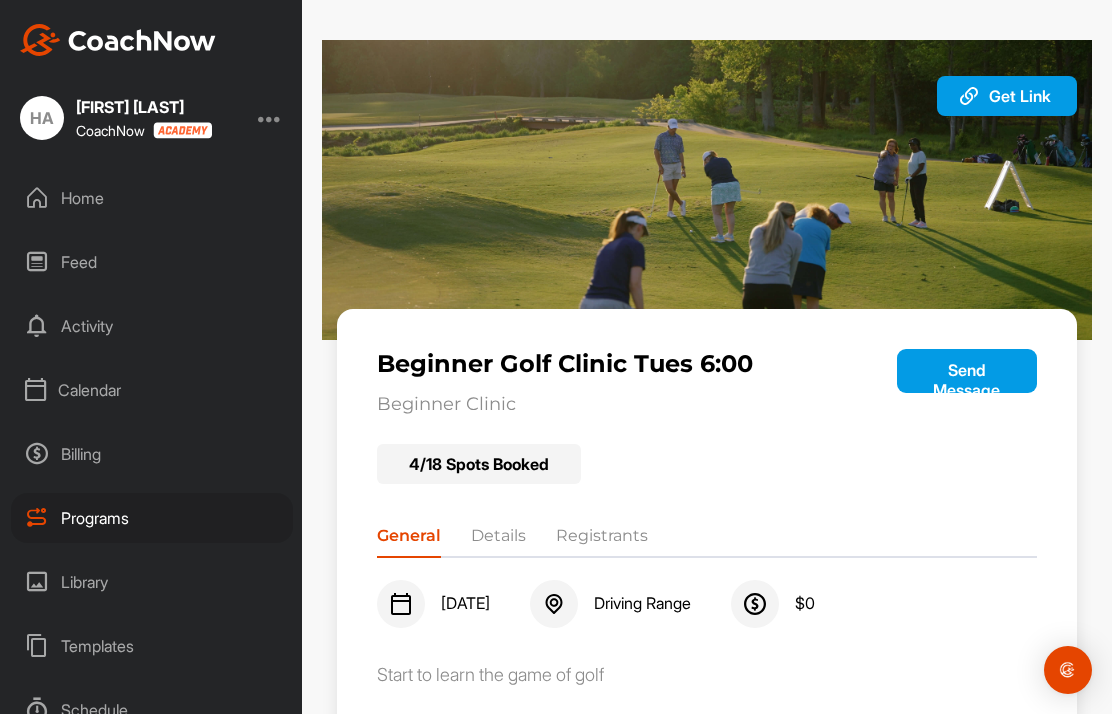 click on "Programs" at bounding box center (152, 518) 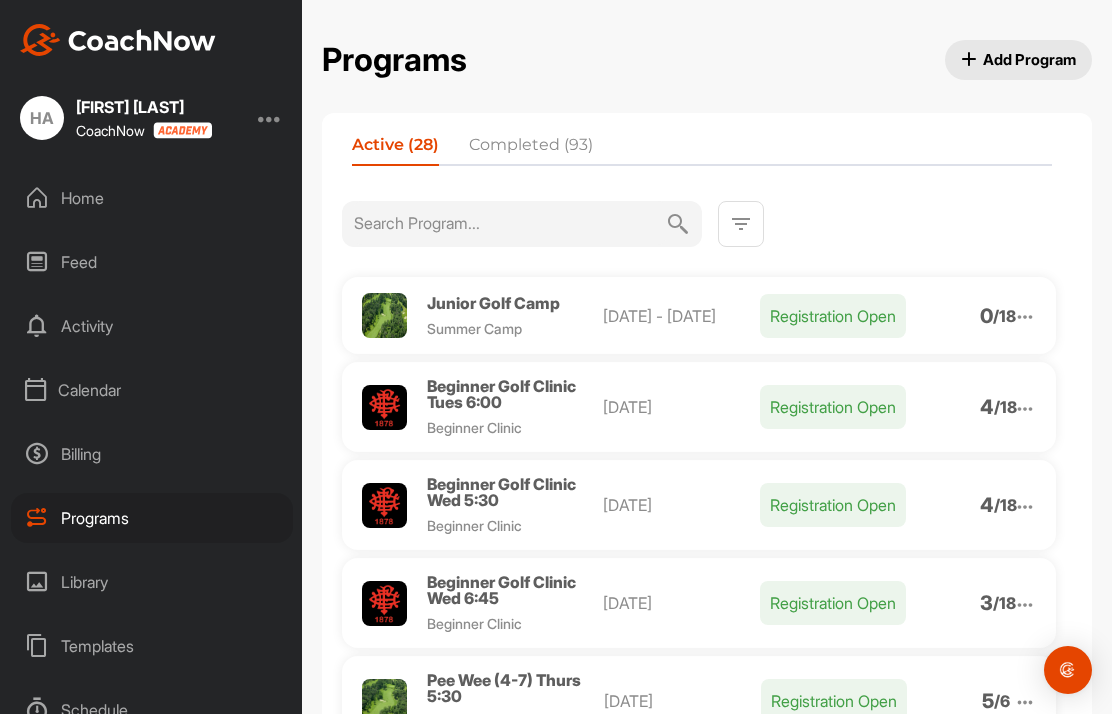 click at bounding box center (1025, 409) 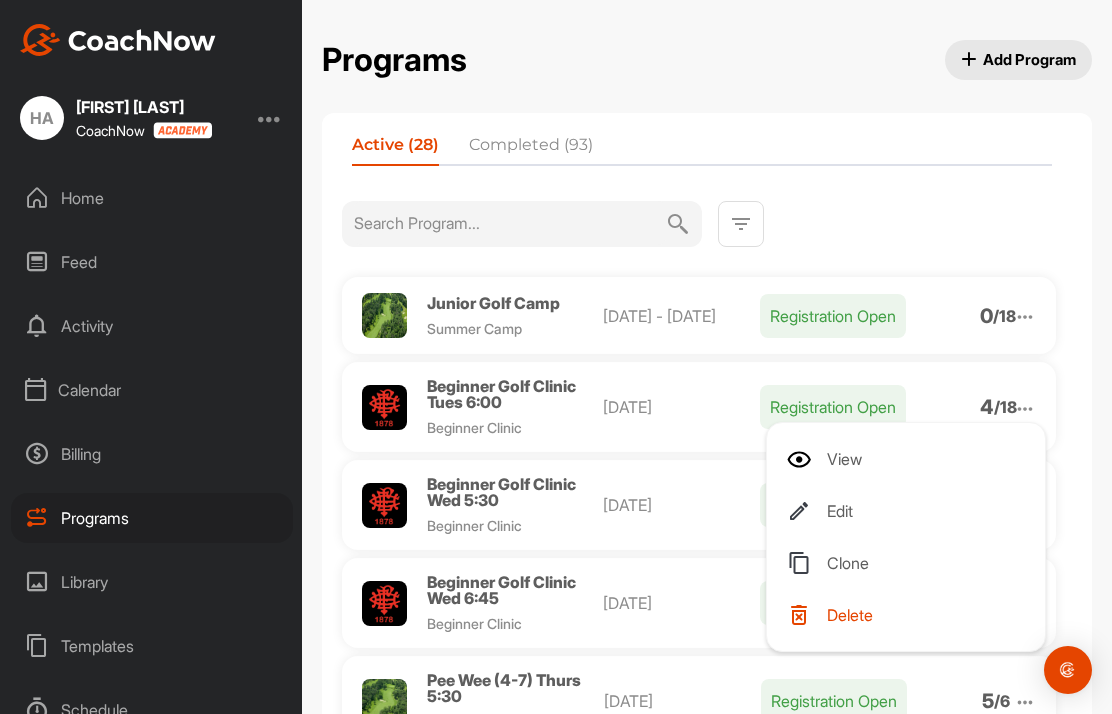 click on "Edit" at bounding box center (910, 511) 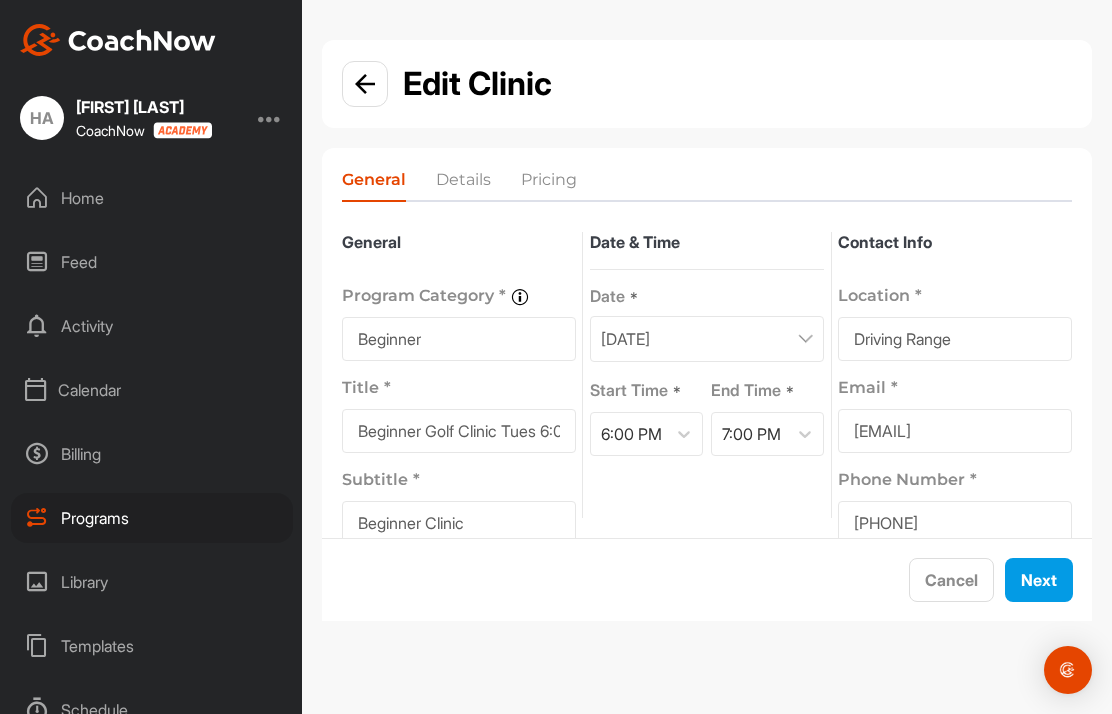 click on "Pricing" at bounding box center [549, 184] 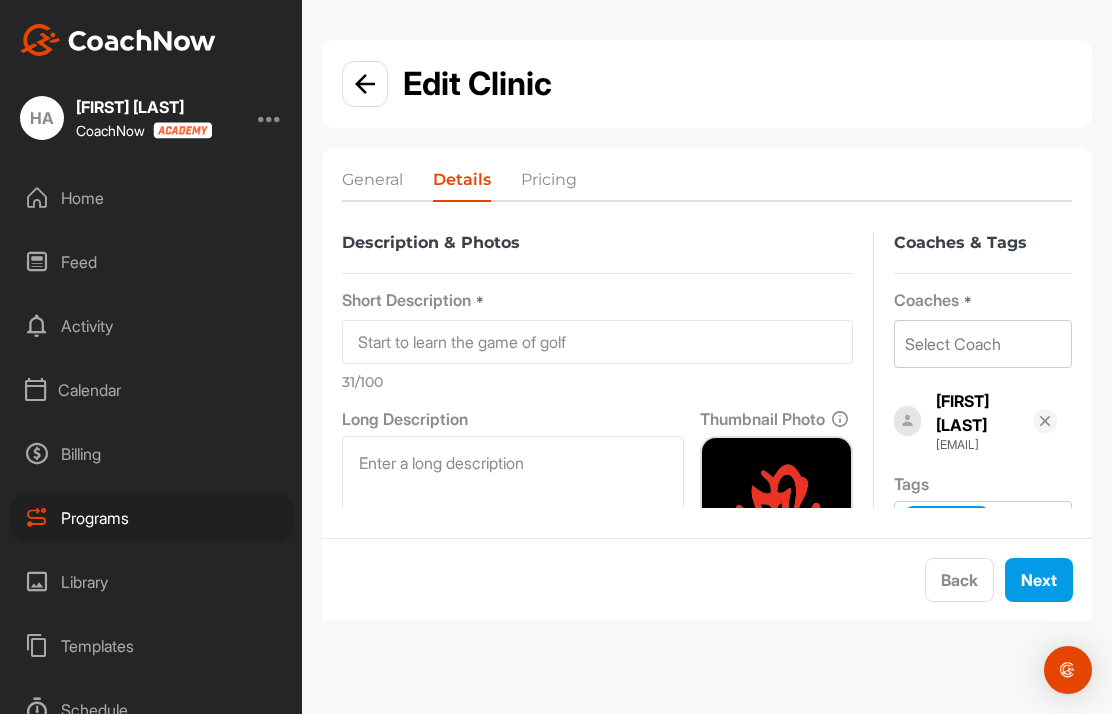 click on "Next" at bounding box center [1039, 580] 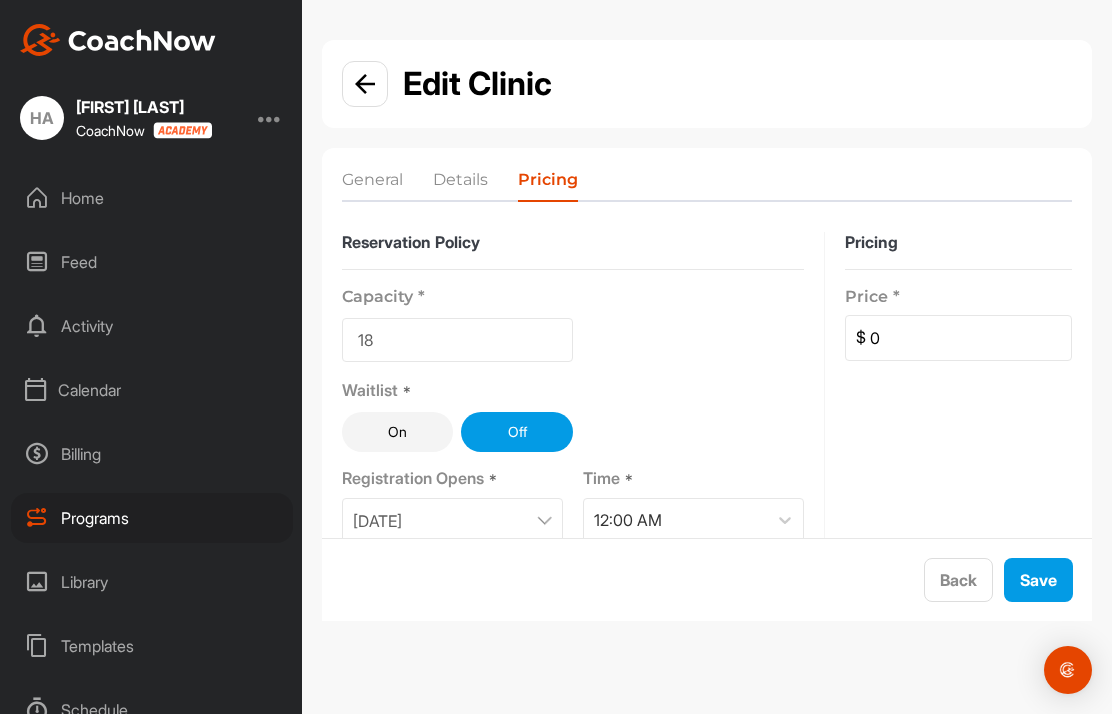 click on "18" at bounding box center [457, 340] 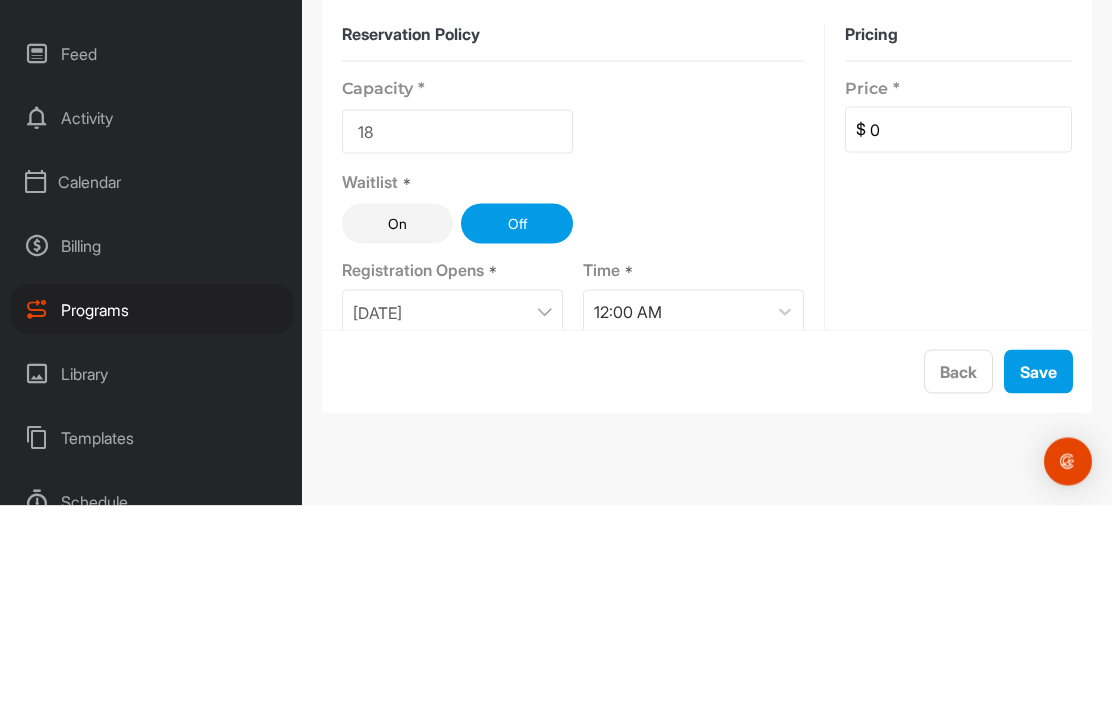 type on "1" 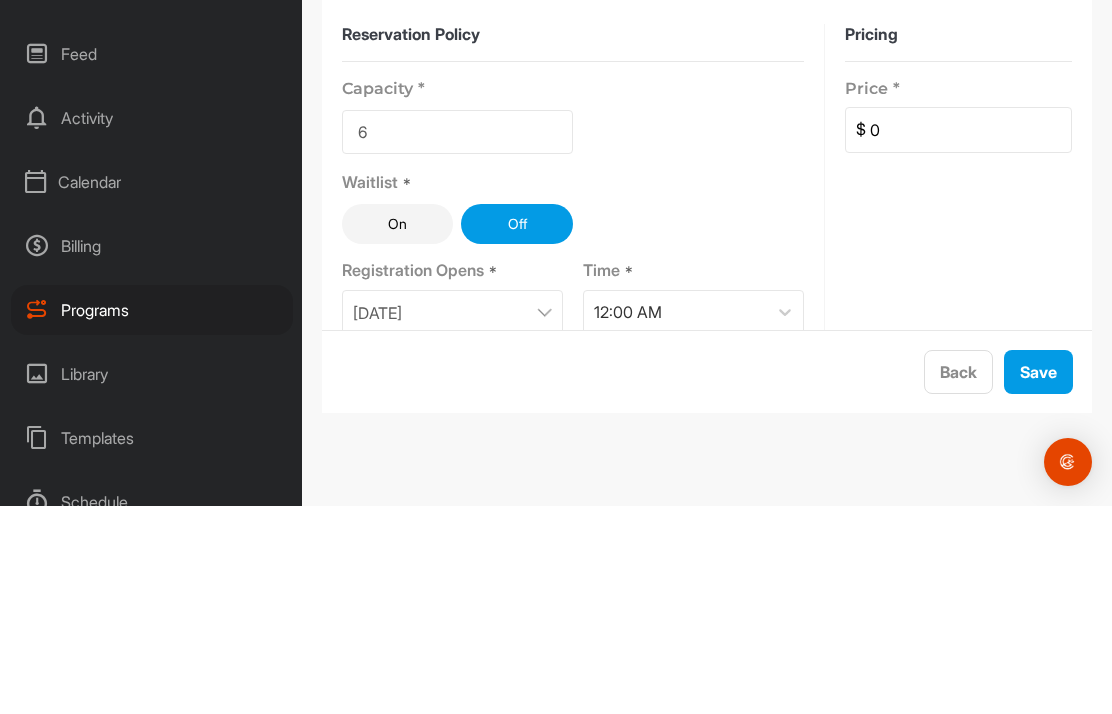 type on "6" 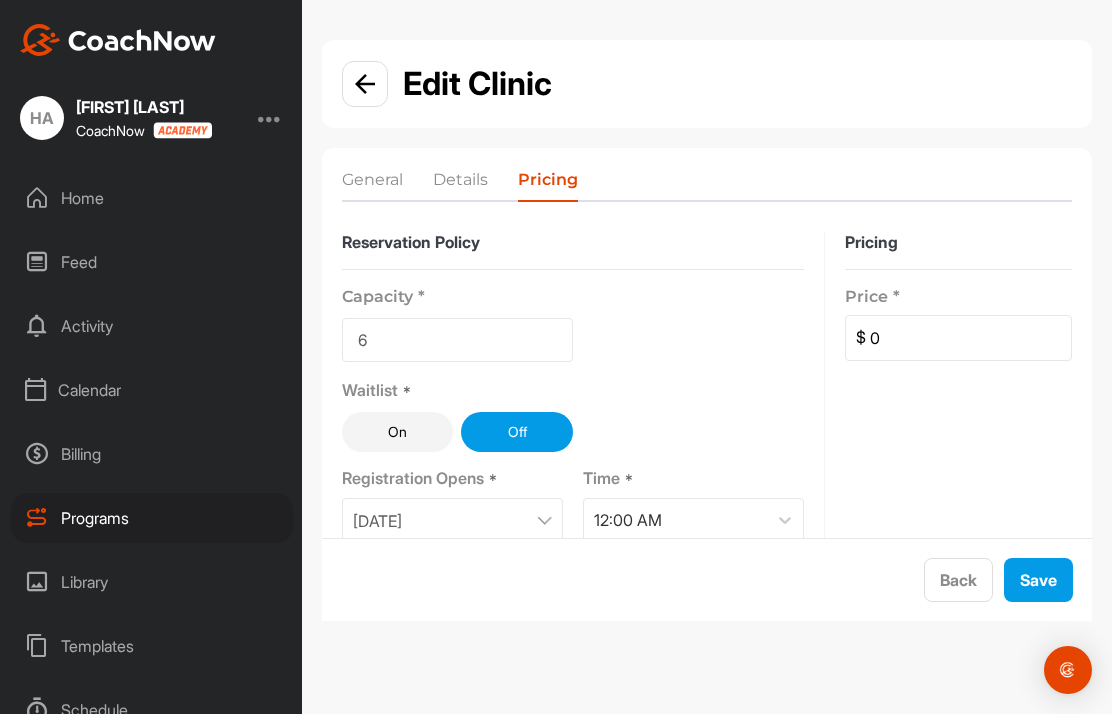 click on "Save" at bounding box center [1038, 580] 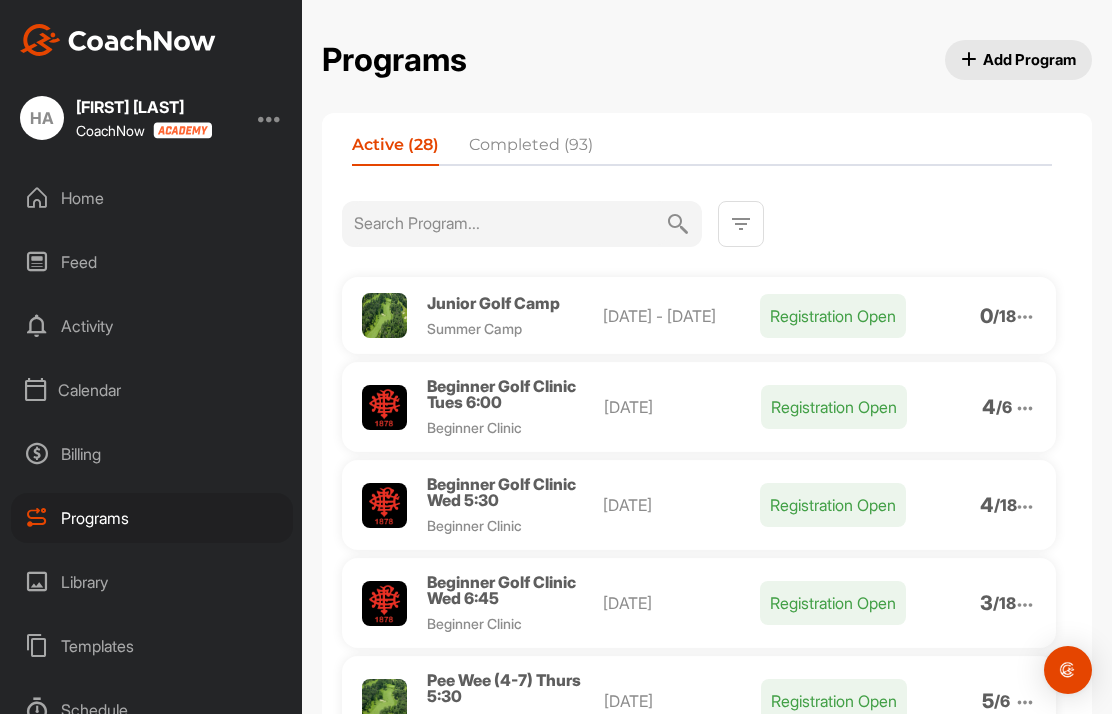 click on "Beginner Golf Clinic Wed 5:30" at bounding box center [501, 492] 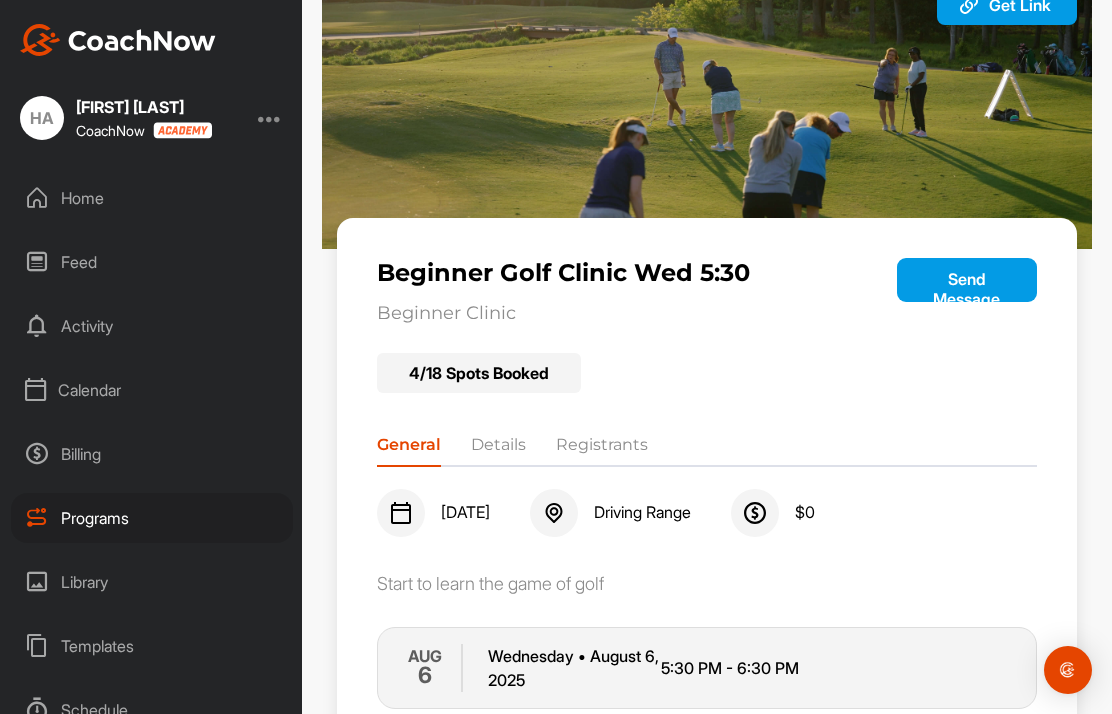 scroll, scrollTop: 90, scrollLeft: 0, axis: vertical 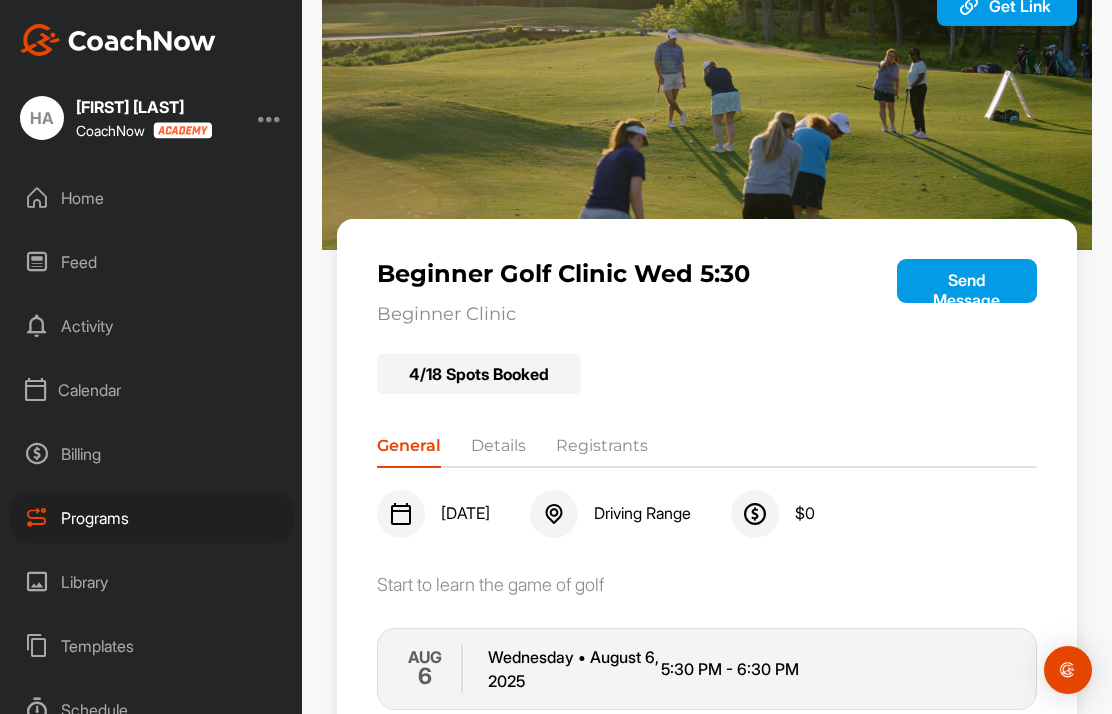 click on "Programs" at bounding box center (152, 518) 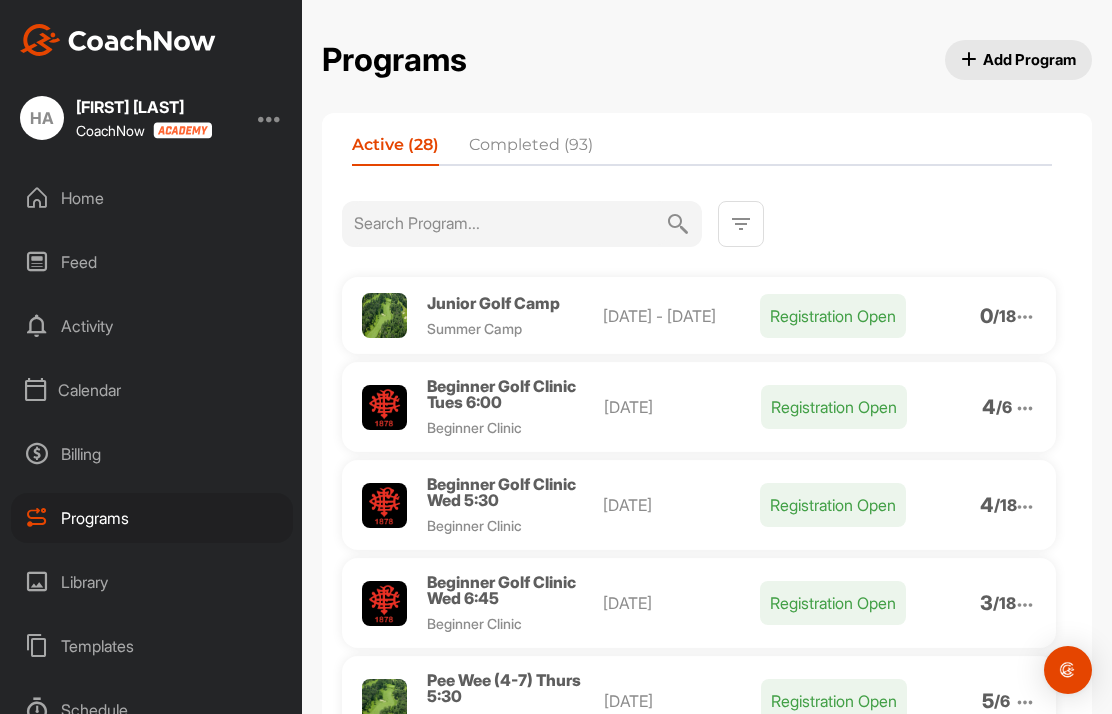 click at bounding box center (1025, 507) 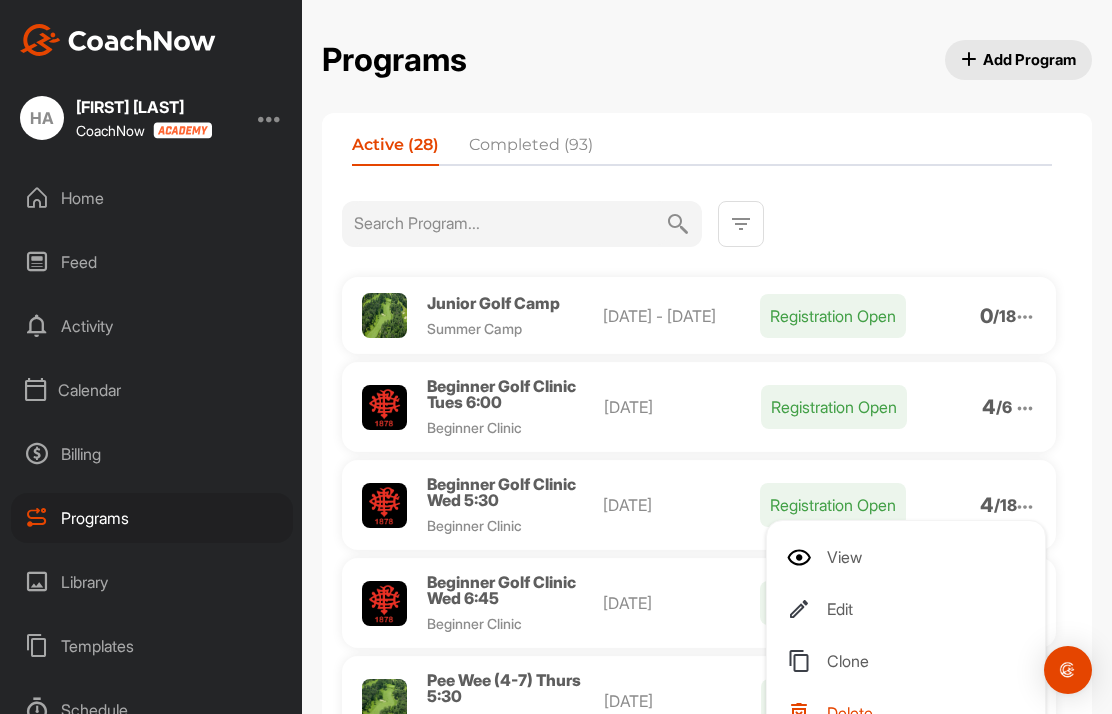 click on "Edit" at bounding box center (910, 609) 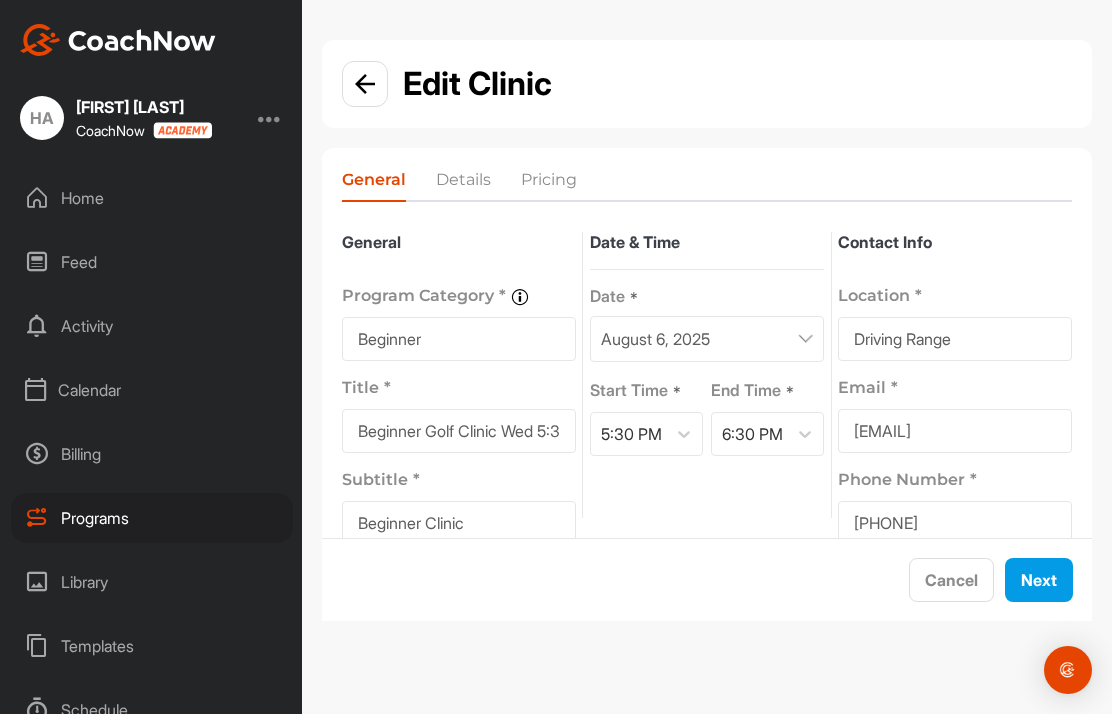 click on "Next" at bounding box center [1039, 580] 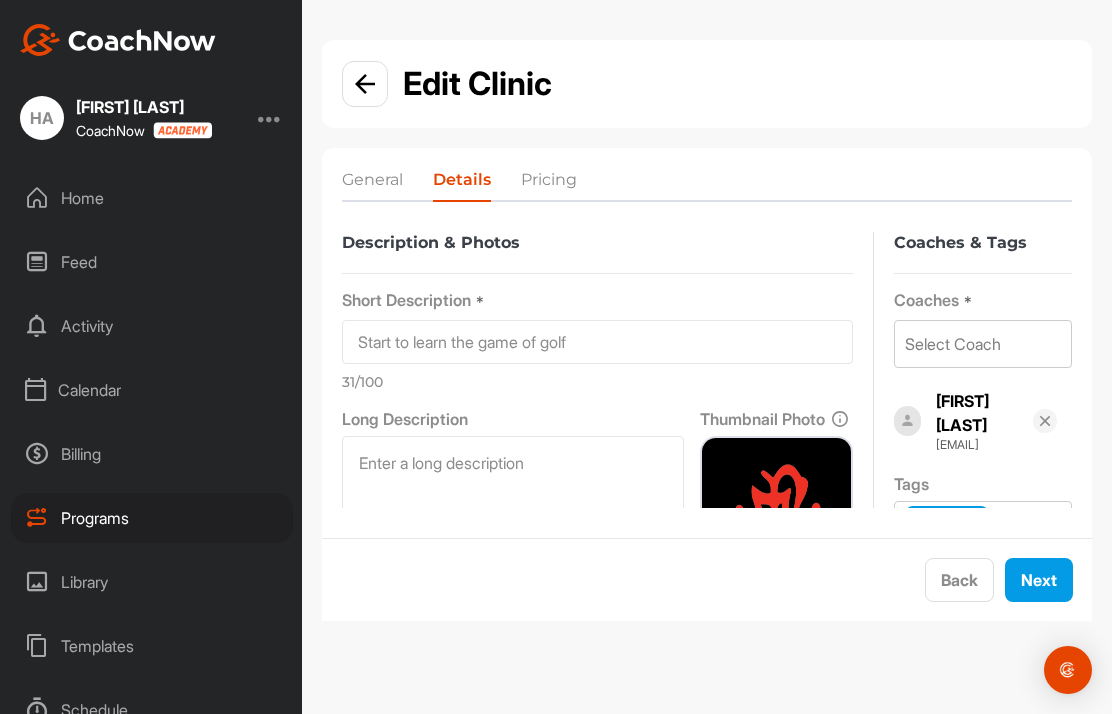 click on "Next" at bounding box center [1039, 580] 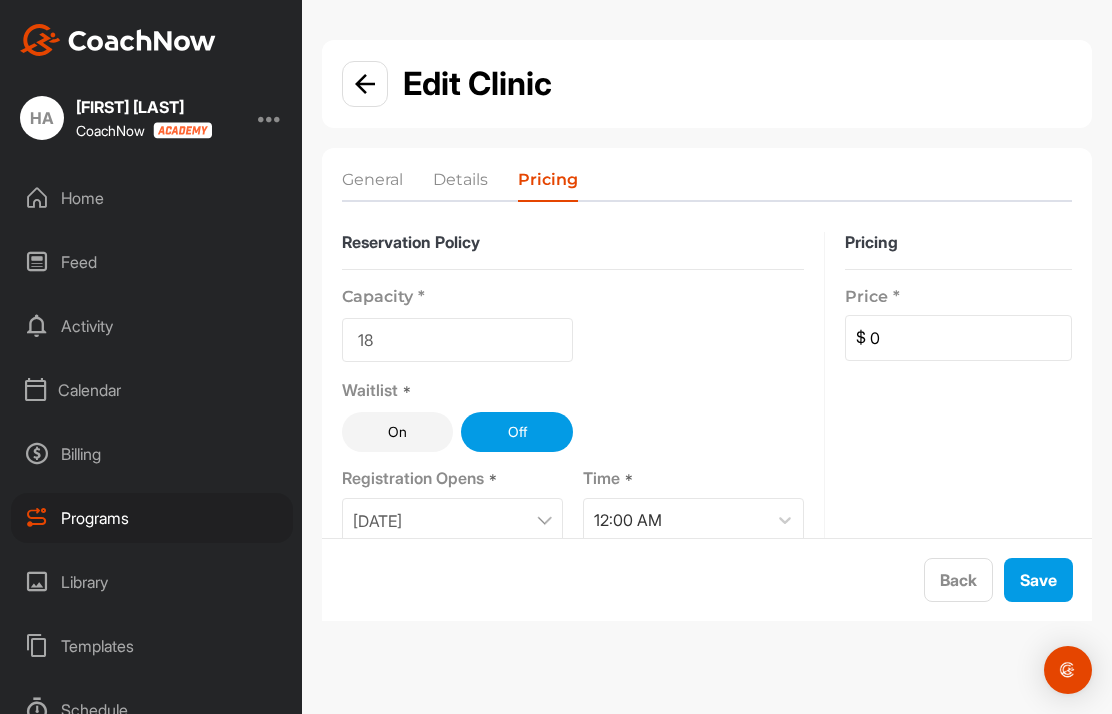 click on "18" at bounding box center [457, 340] 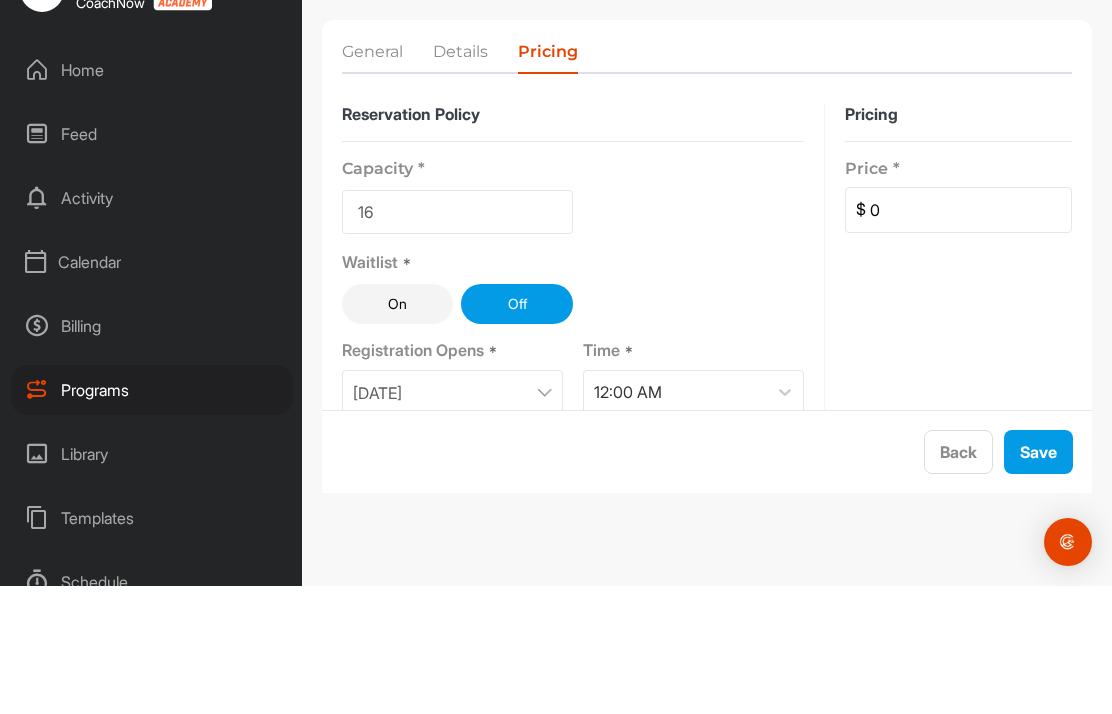 type on "1" 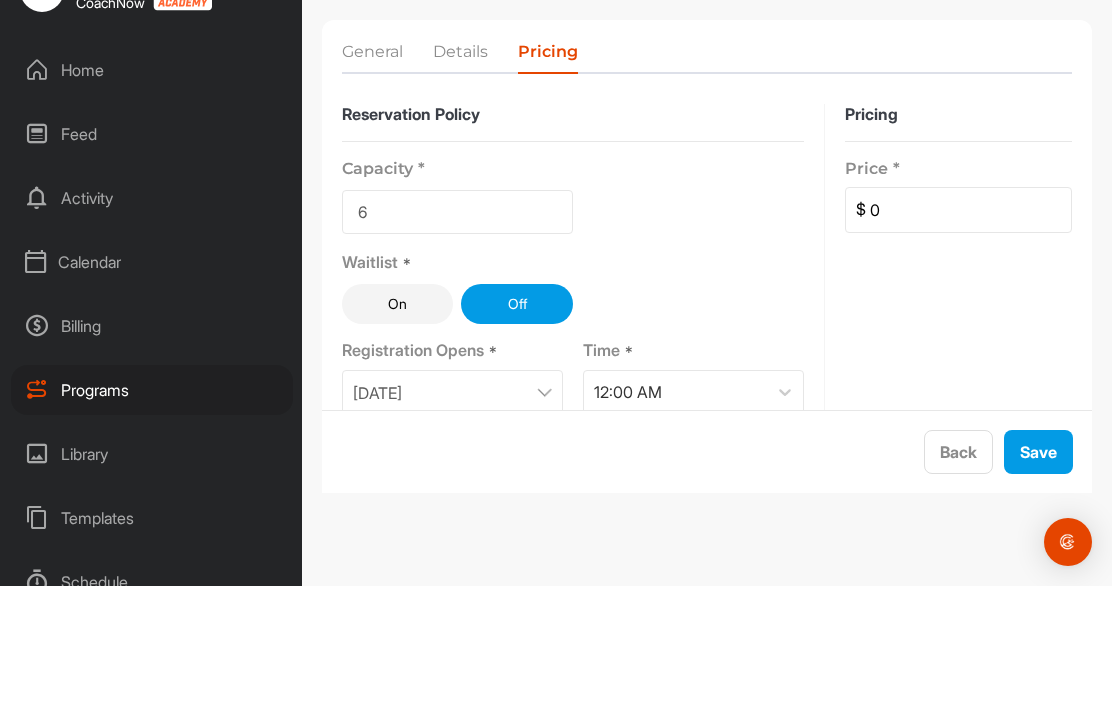 type on "6" 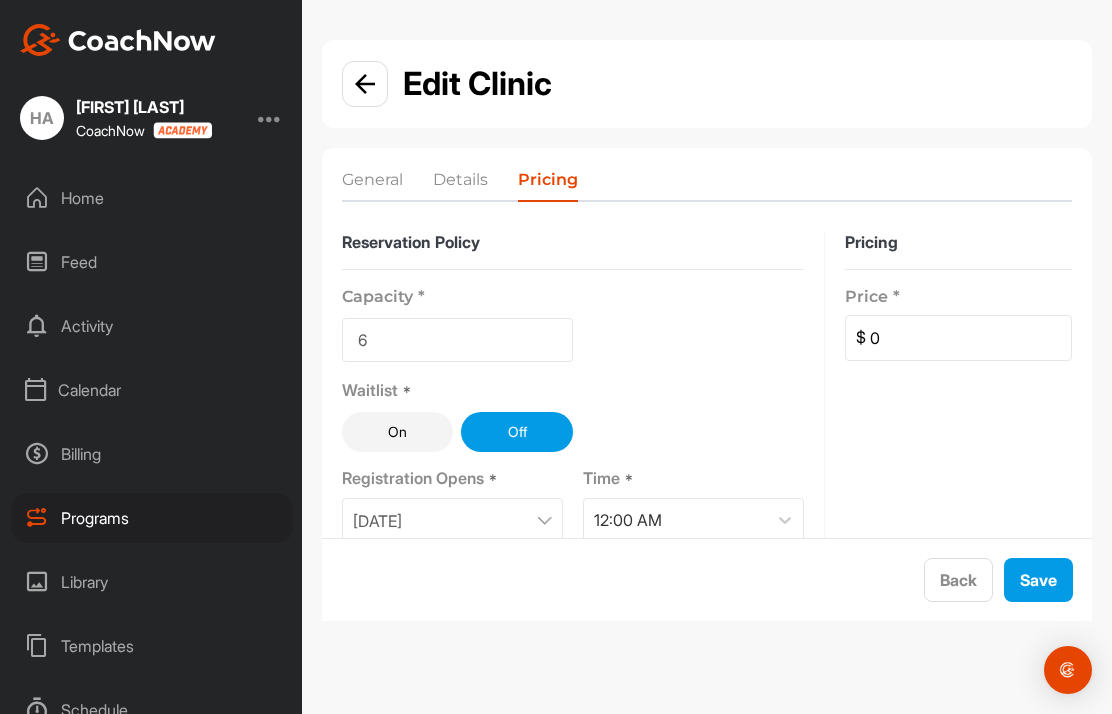 click on "Save" at bounding box center [1038, 580] 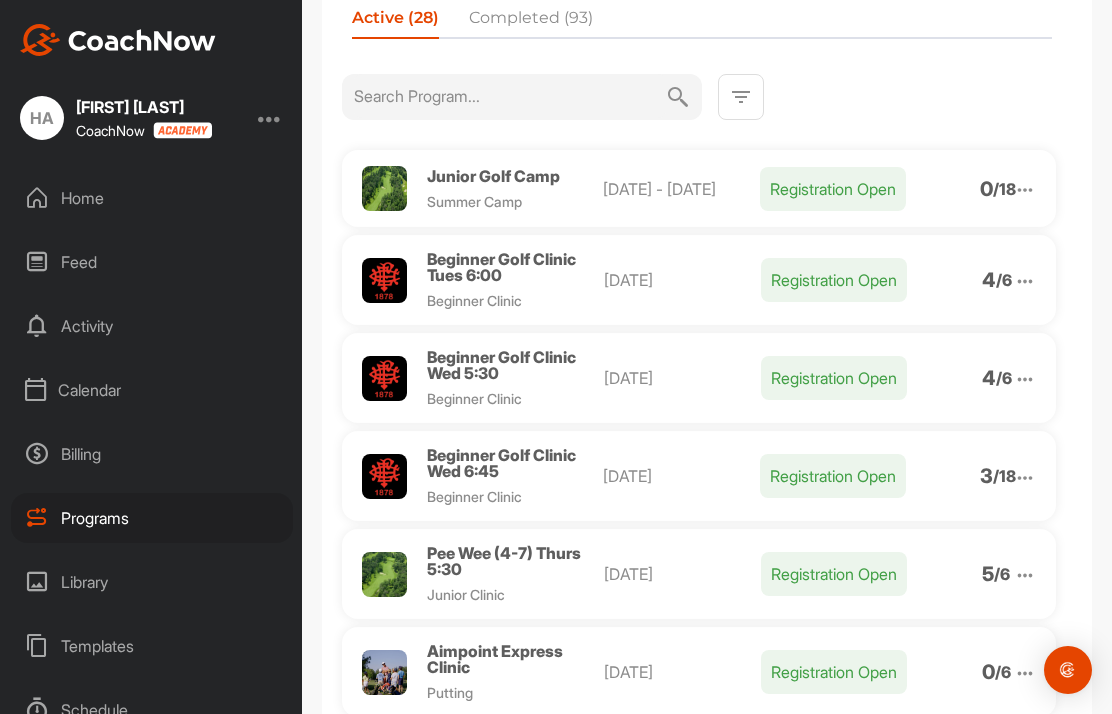 scroll, scrollTop: 131, scrollLeft: 0, axis: vertical 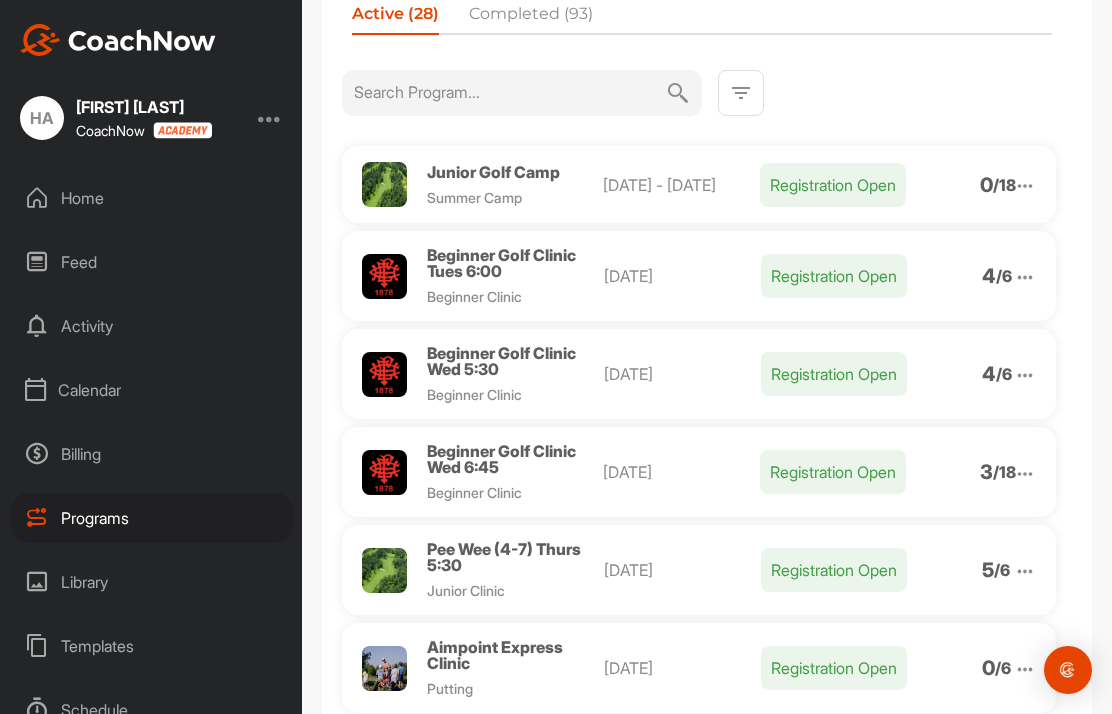 click on "Beginner Golf Clinic Wed 6:45" at bounding box center [515, 459] 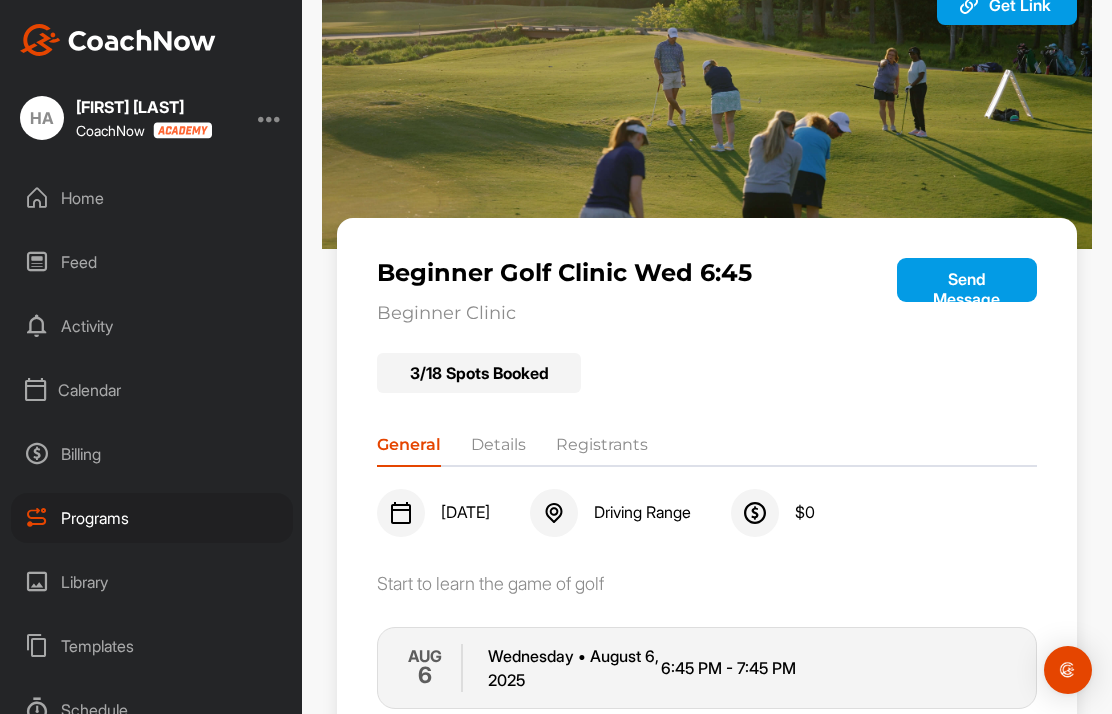 scroll, scrollTop: 90, scrollLeft: 0, axis: vertical 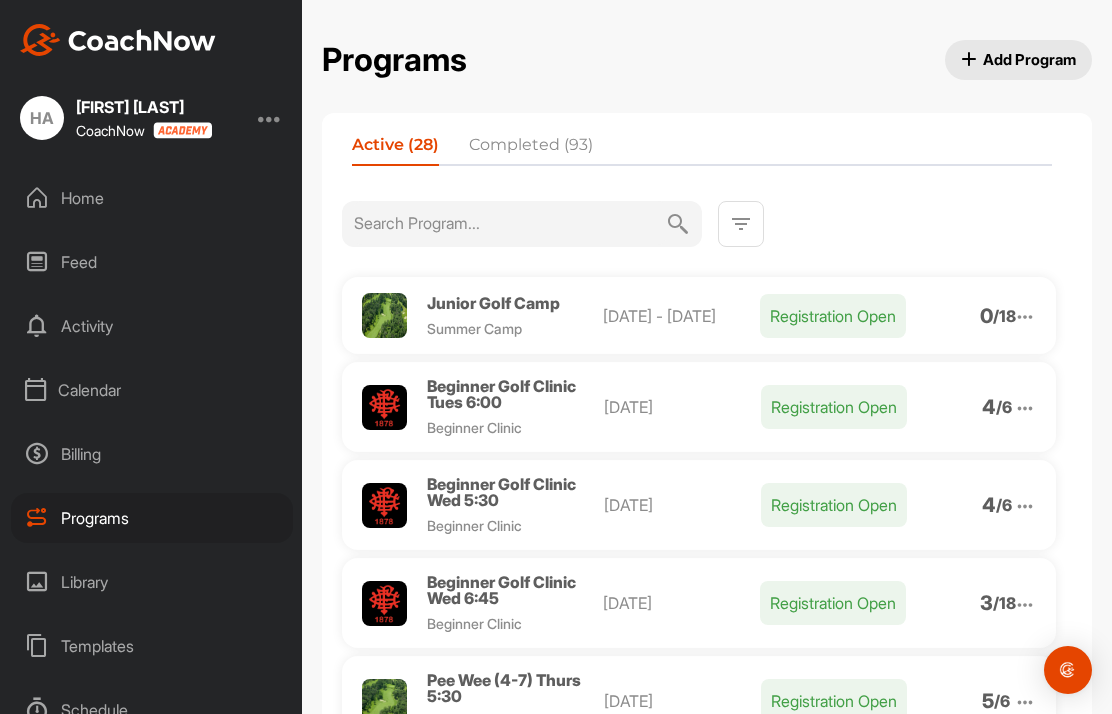 click at bounding box center (1025, 605) 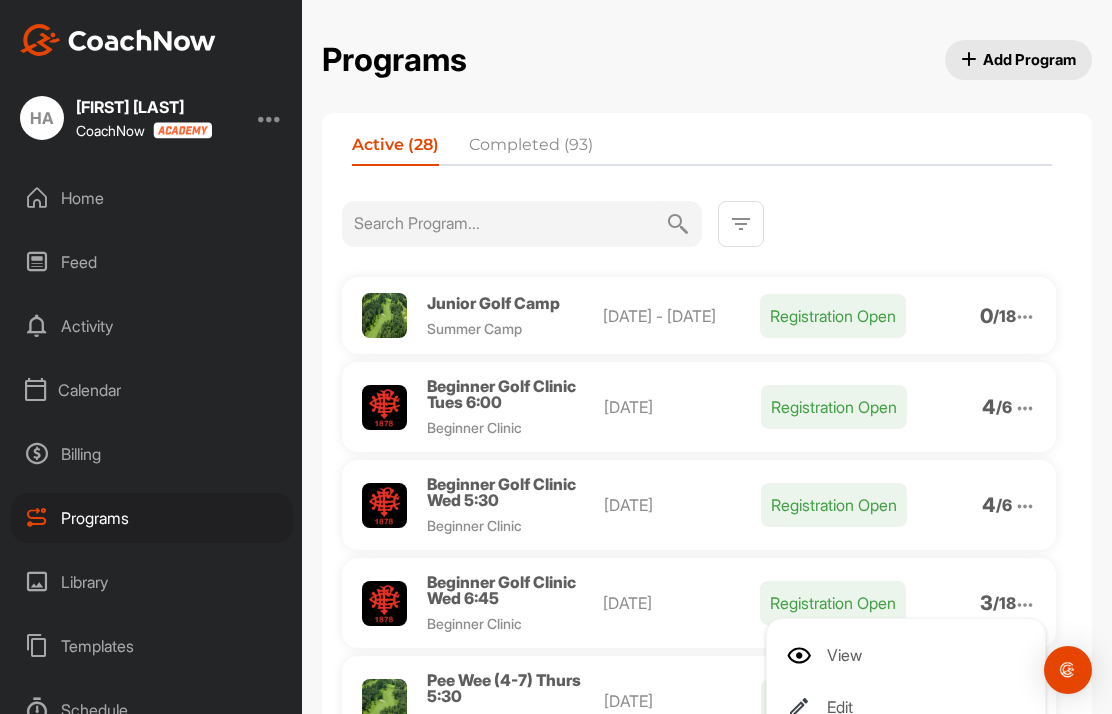 click on "Edit" at bounding box center [910, 707] 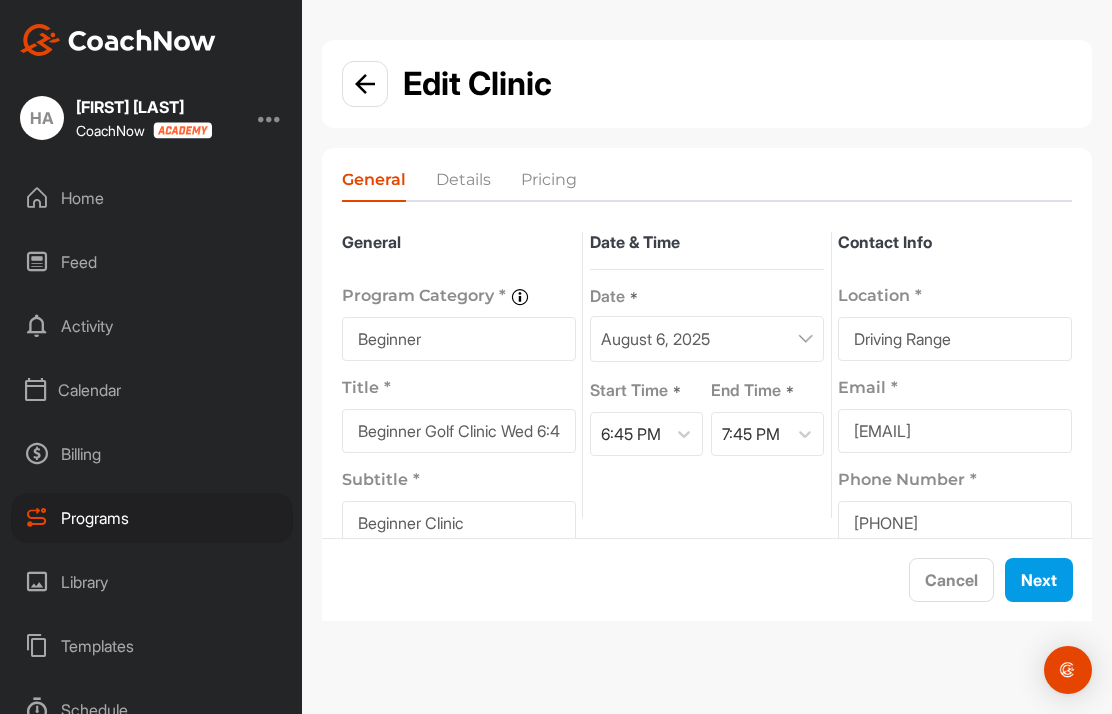 click on "Next" at bounding box center (1039, 580) 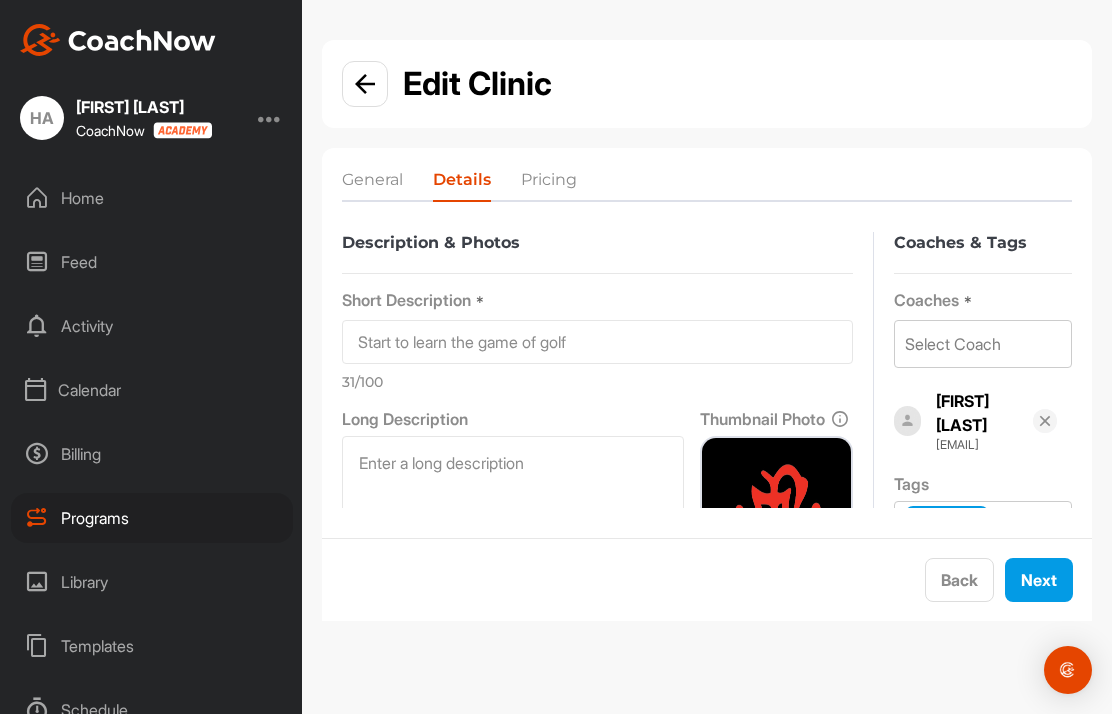 click on "Next" at bounding box center (1039, 580) 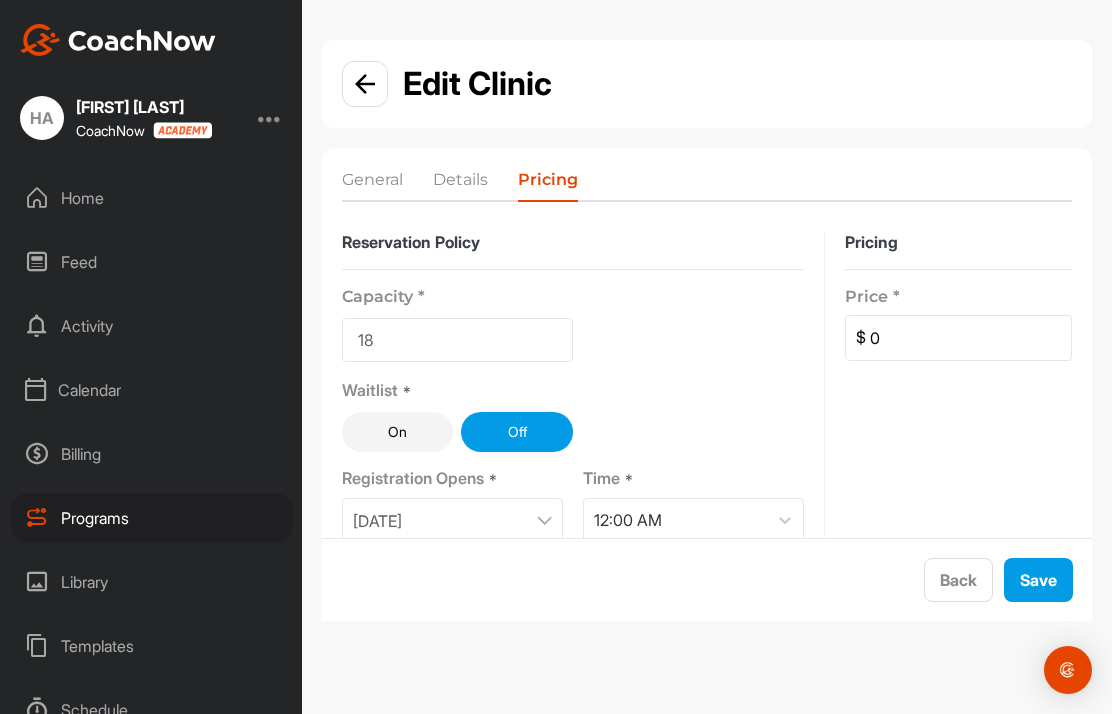 click on "18" at bounding box center [457, 340] 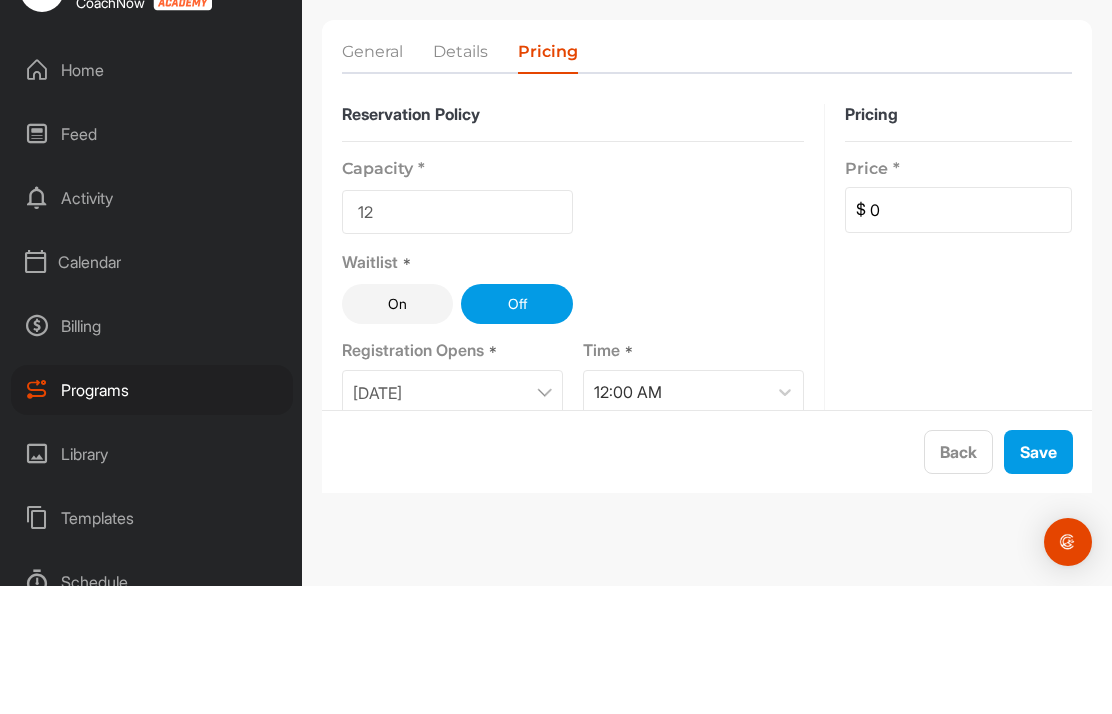 type on "12" 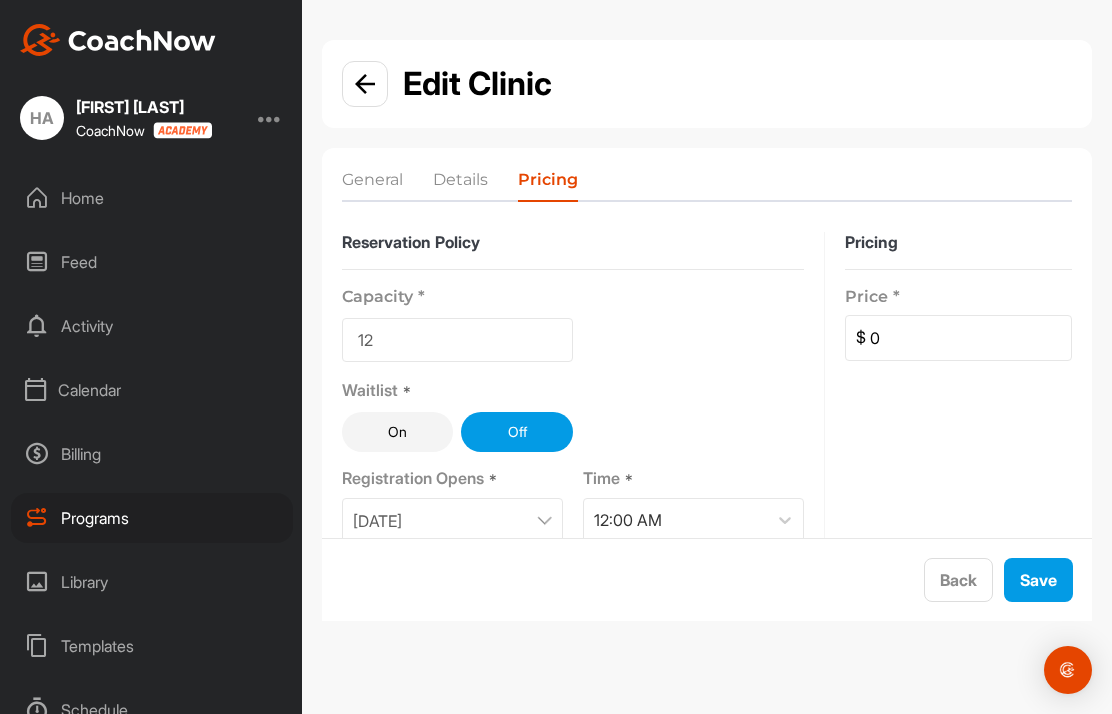 click on "Save" at bounding box center (1038, 580) 